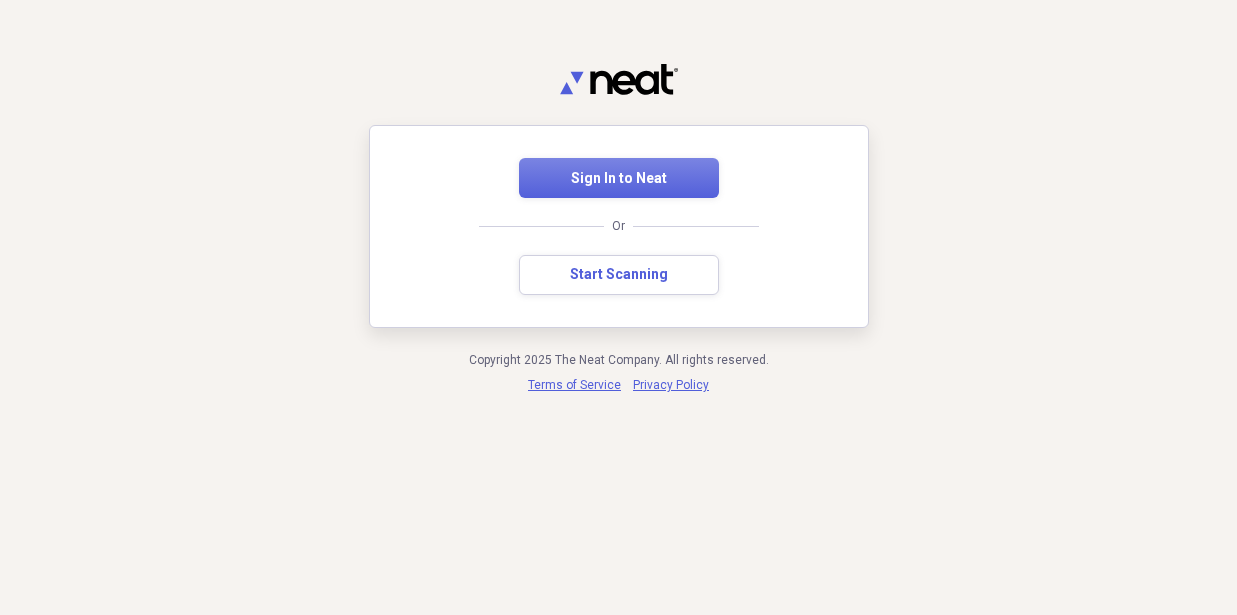 scroll, scrollTop: 0, scrollLeft: 0, axis: both 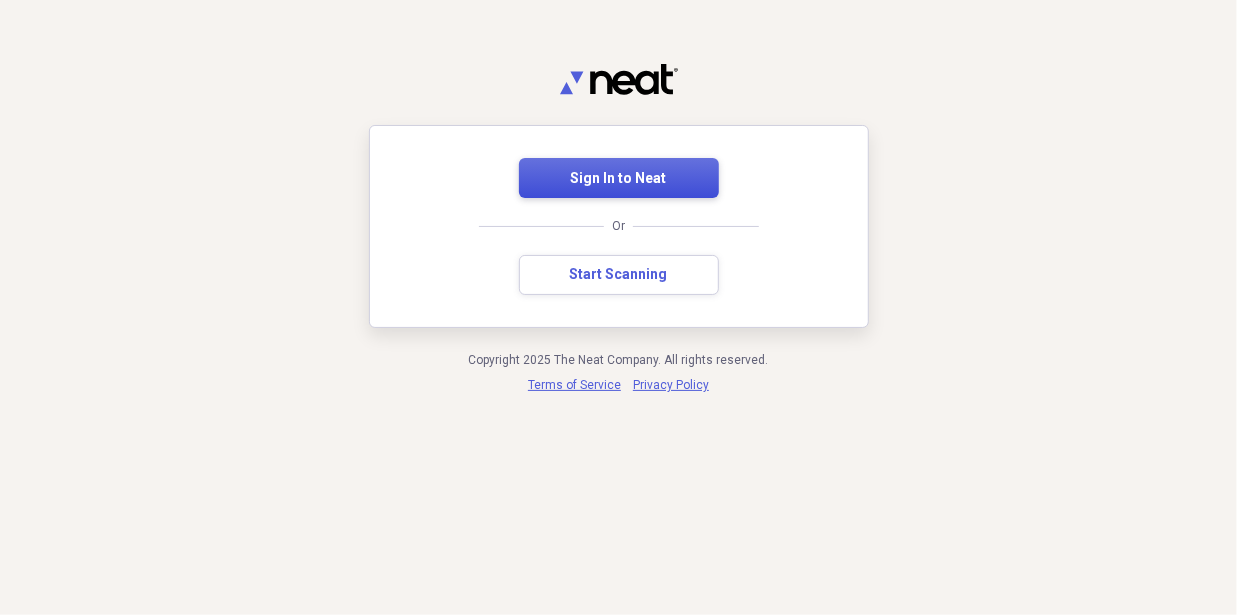 click on "Sign In to Neat" at bounding box center [619, 178] 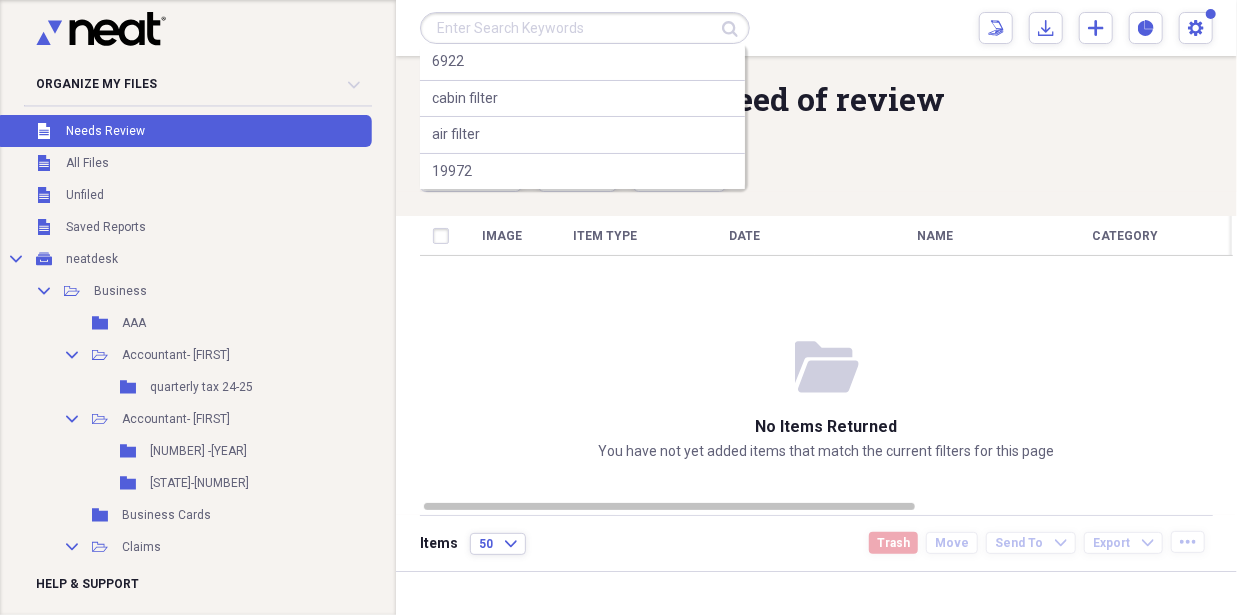 click at bounding box center [585, 28] 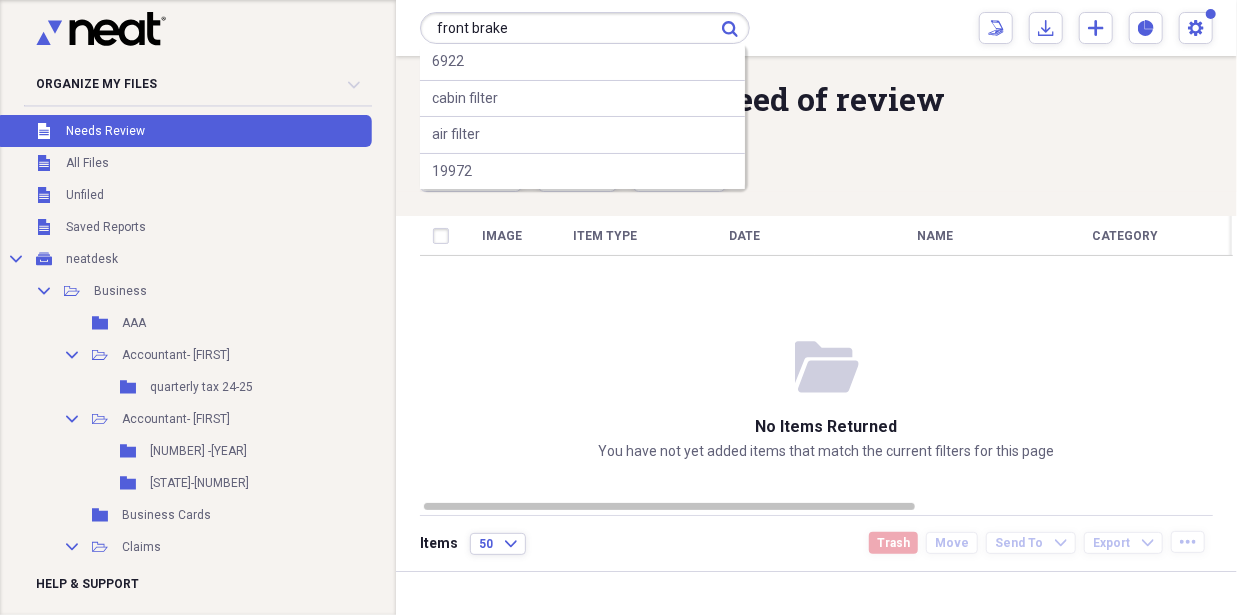 type on "front brake" 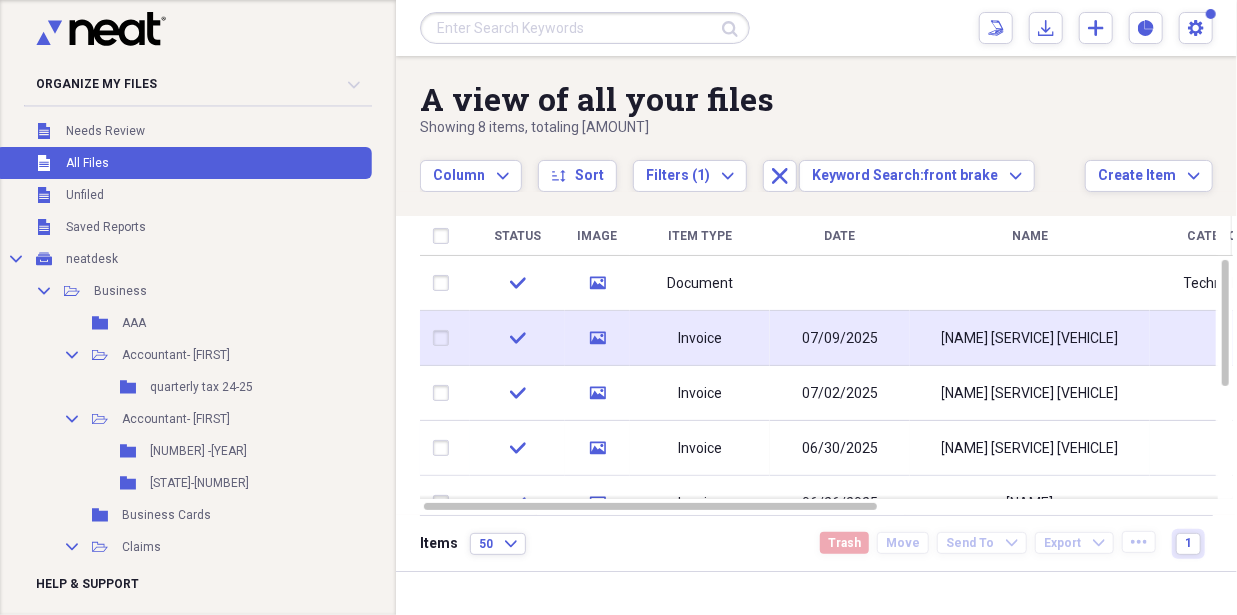 click on "Invoice" at bounding box center [700, 339] 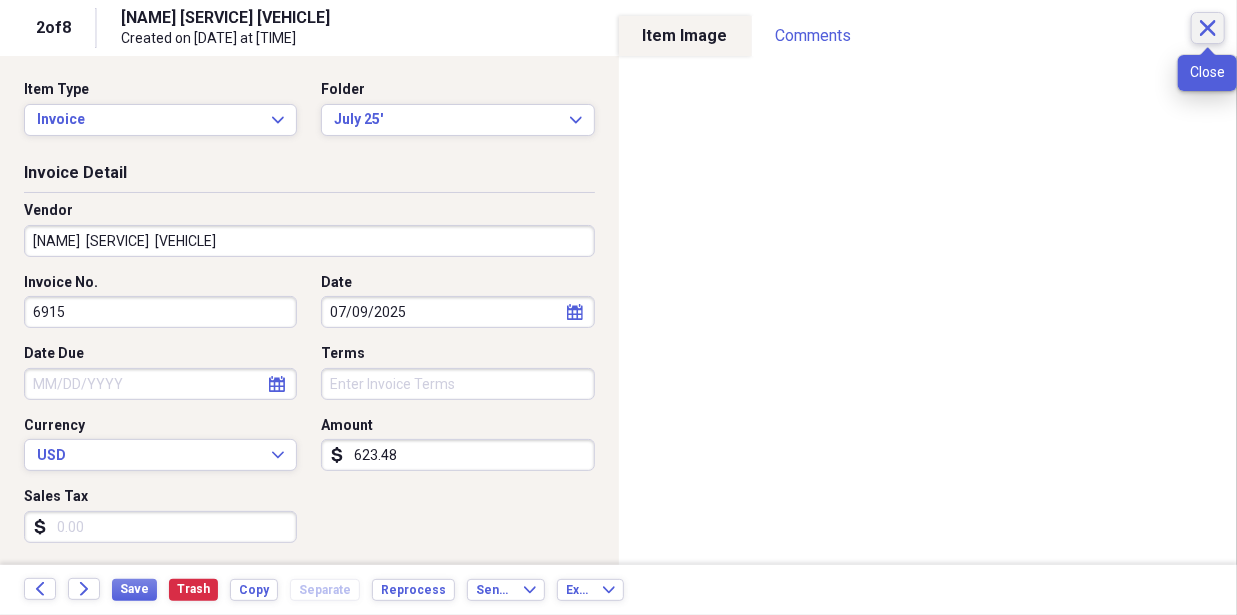 click 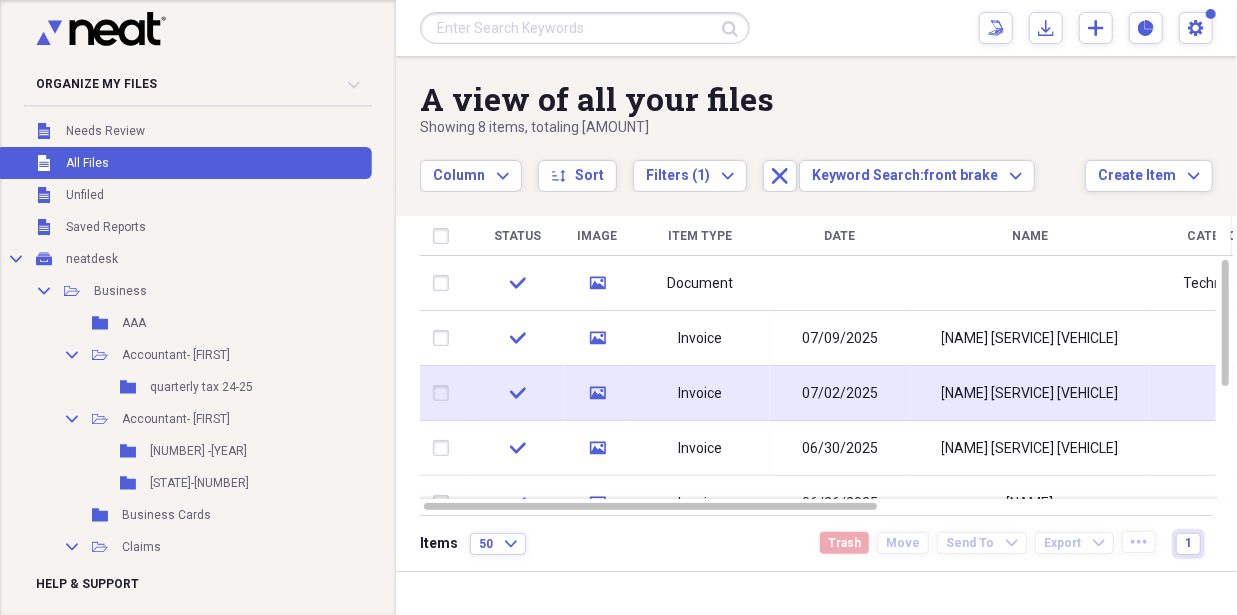 click on "Invoice" at bounding box center (700, 393) 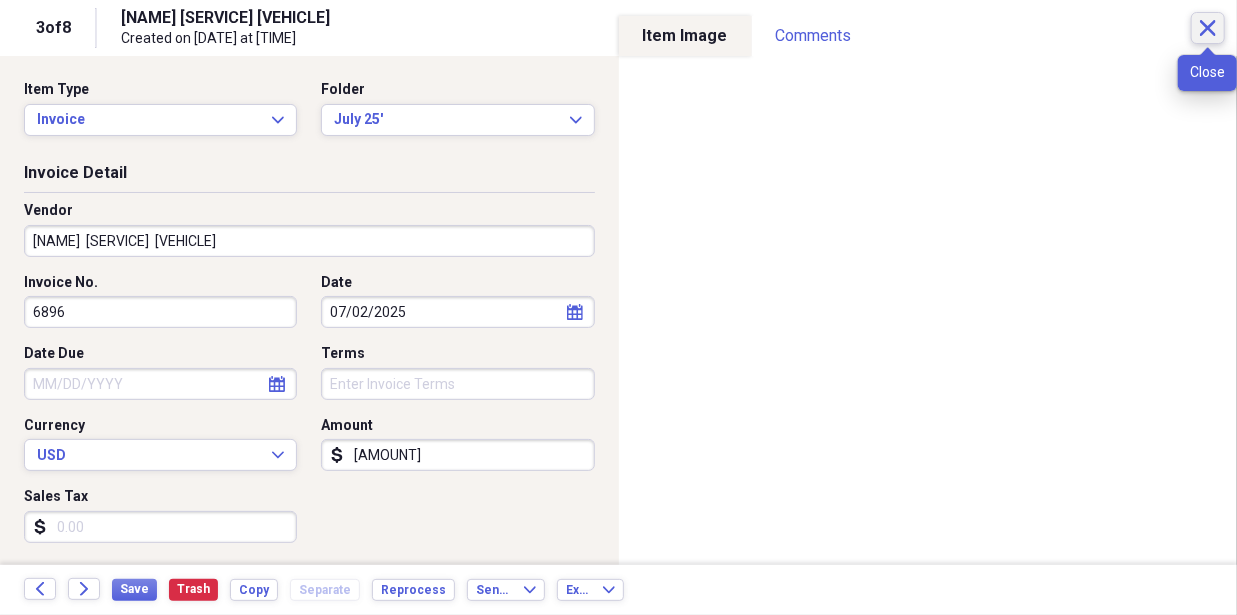 click on "Close" 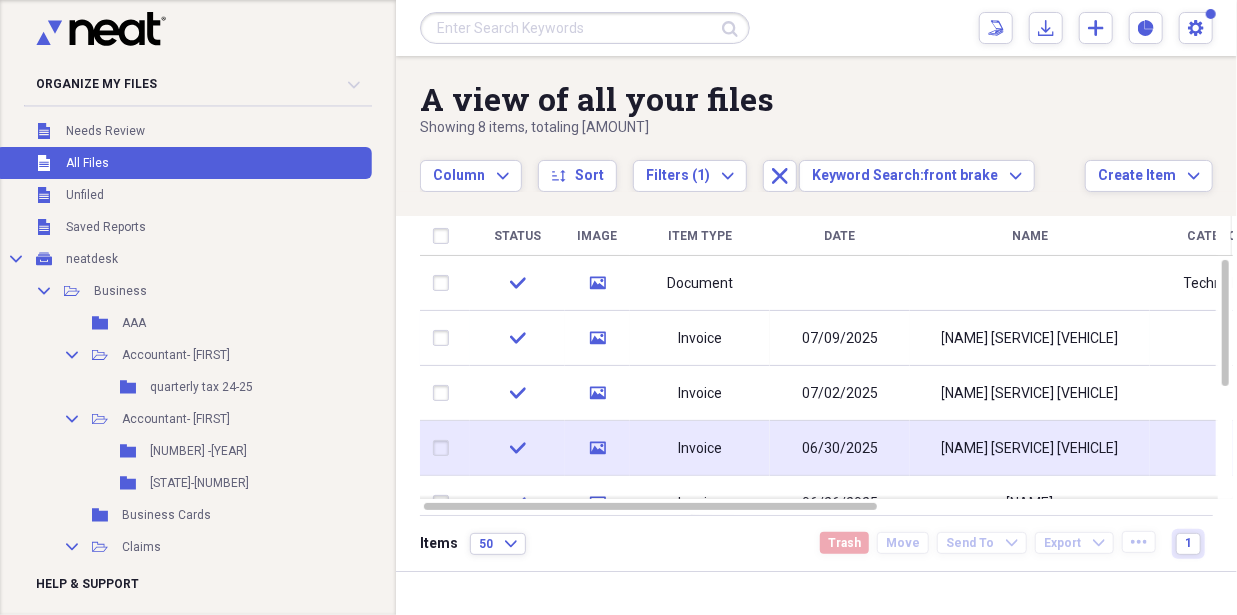 click on "06/30/2025" at bounding box center (840, 448) 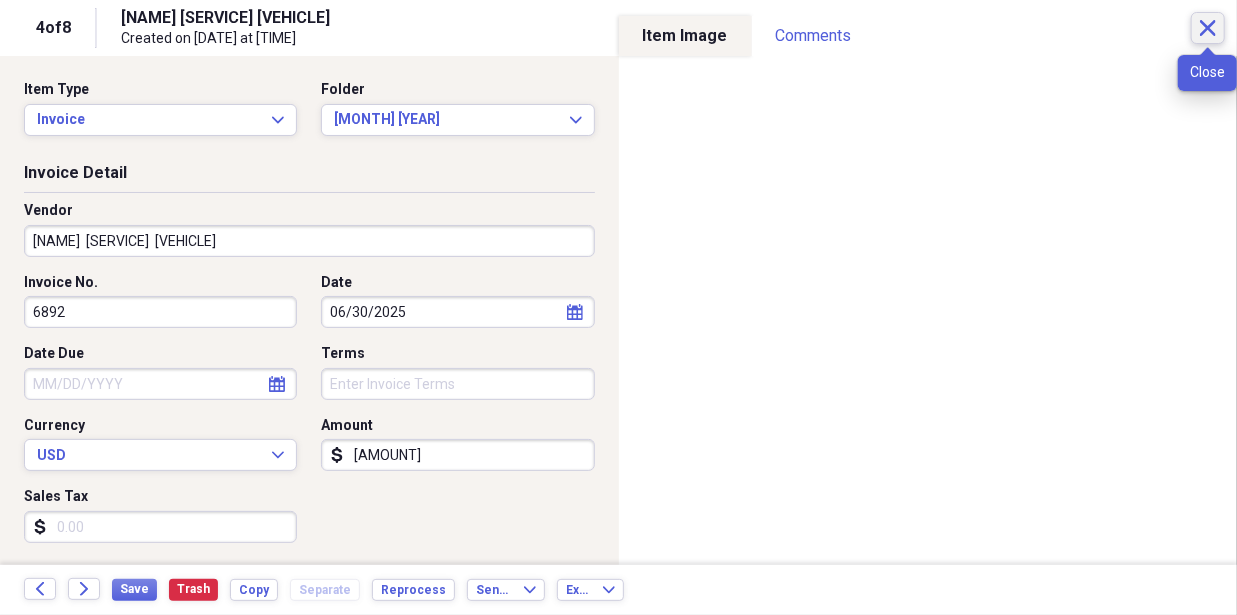 click on "Close" 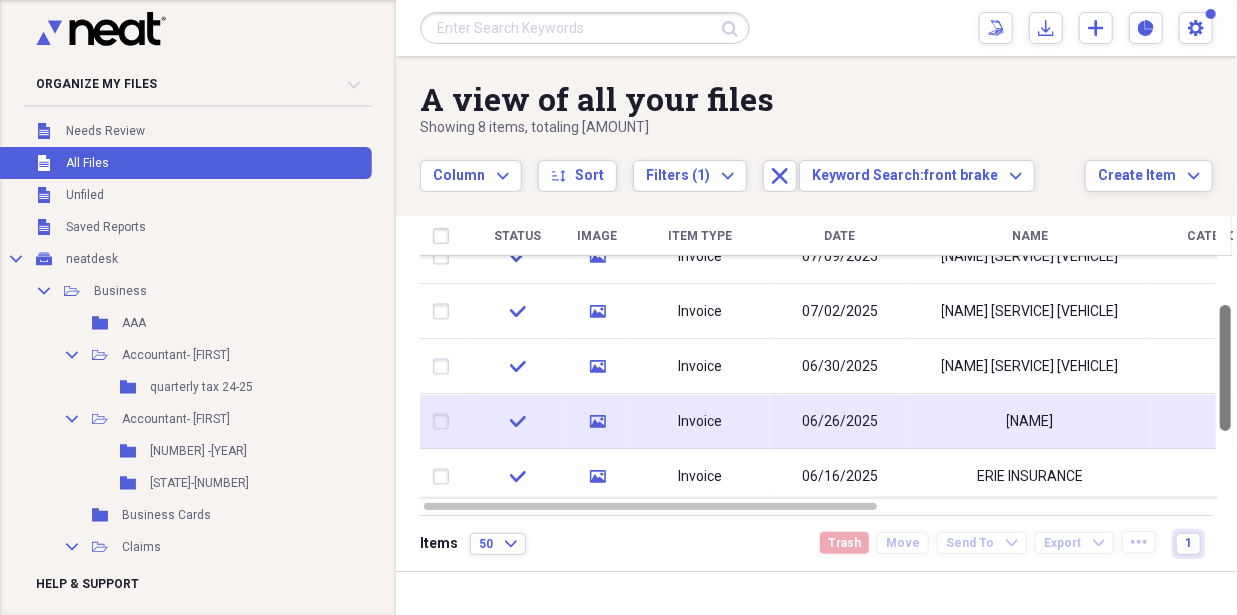 drag, startPoint x: 1229, startPoint y: 318, endPoint x: 1215, endPoint y: 376, distance: 59.665737 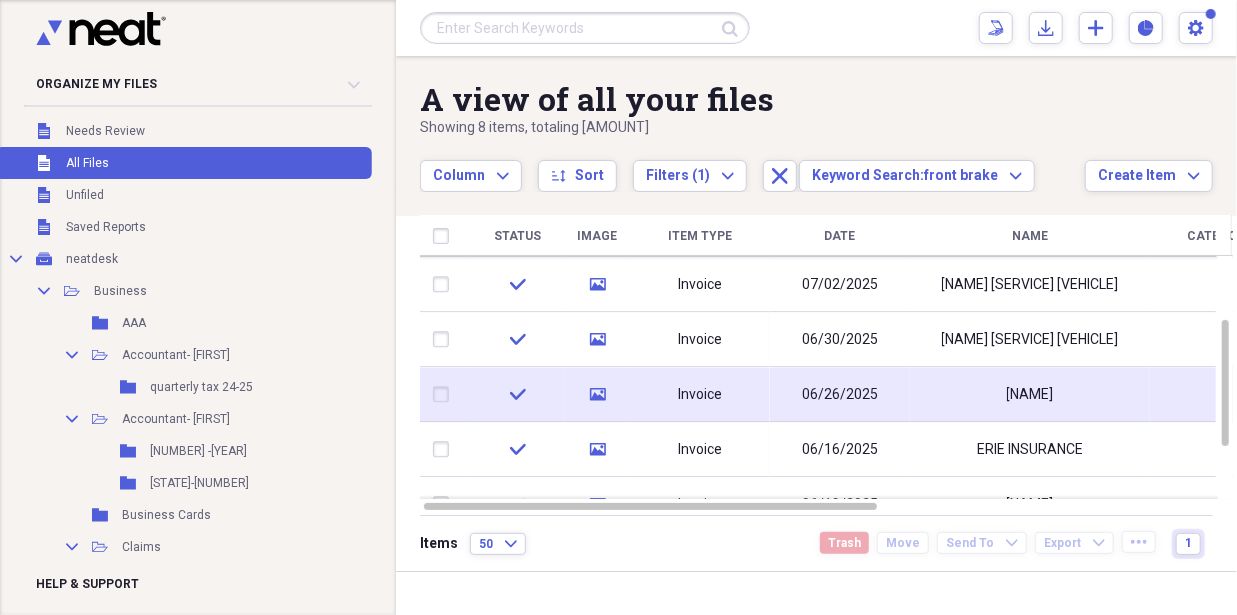 click on "Invoice" at bounding box center (700, 394) 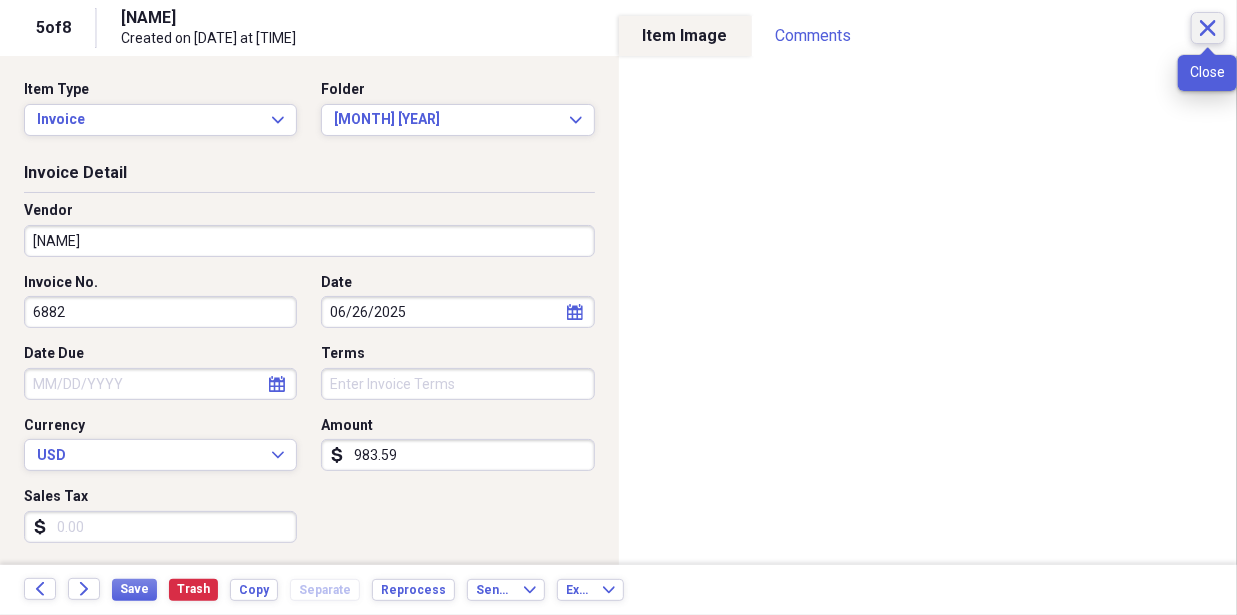 click 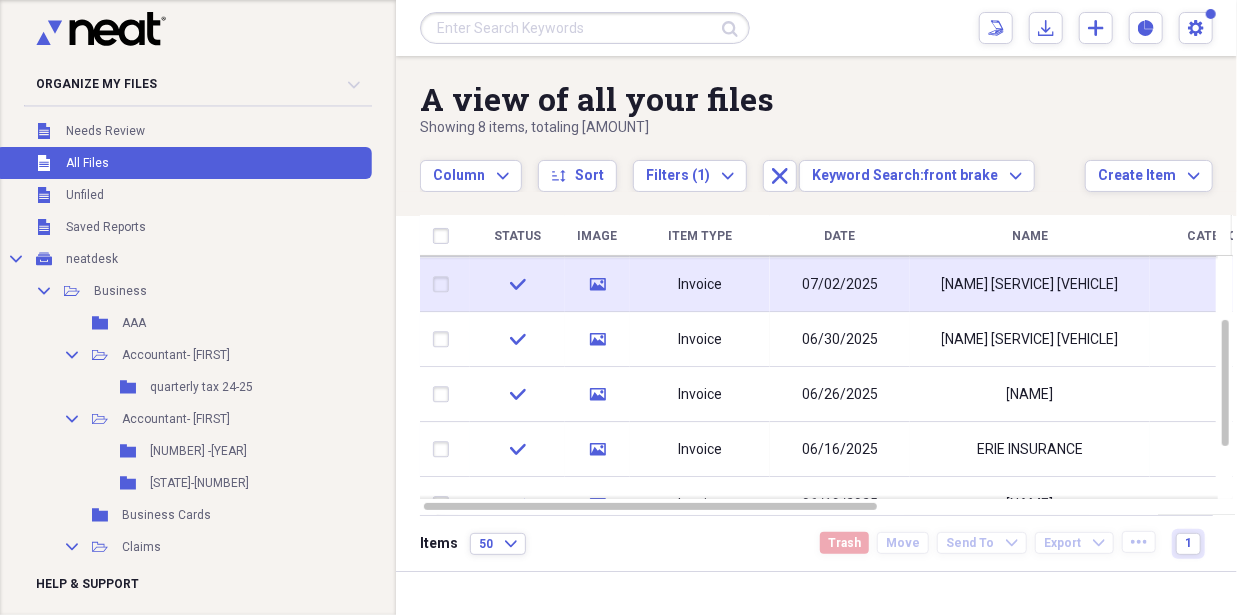 click on "Invoice" at bounding box center (700, 284) 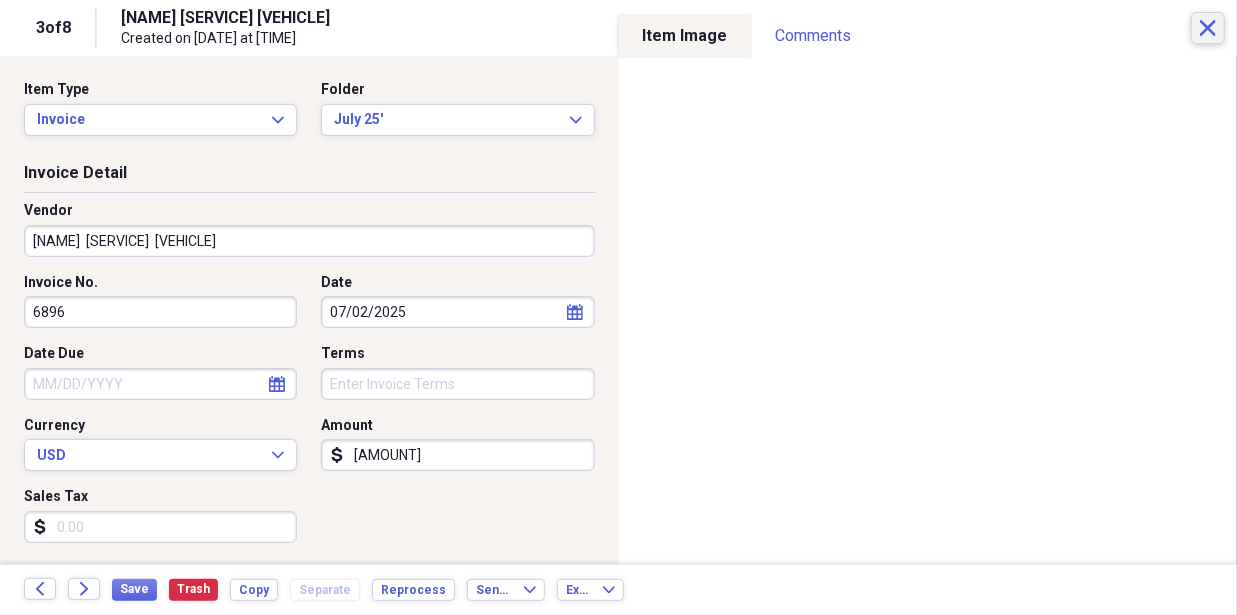 click 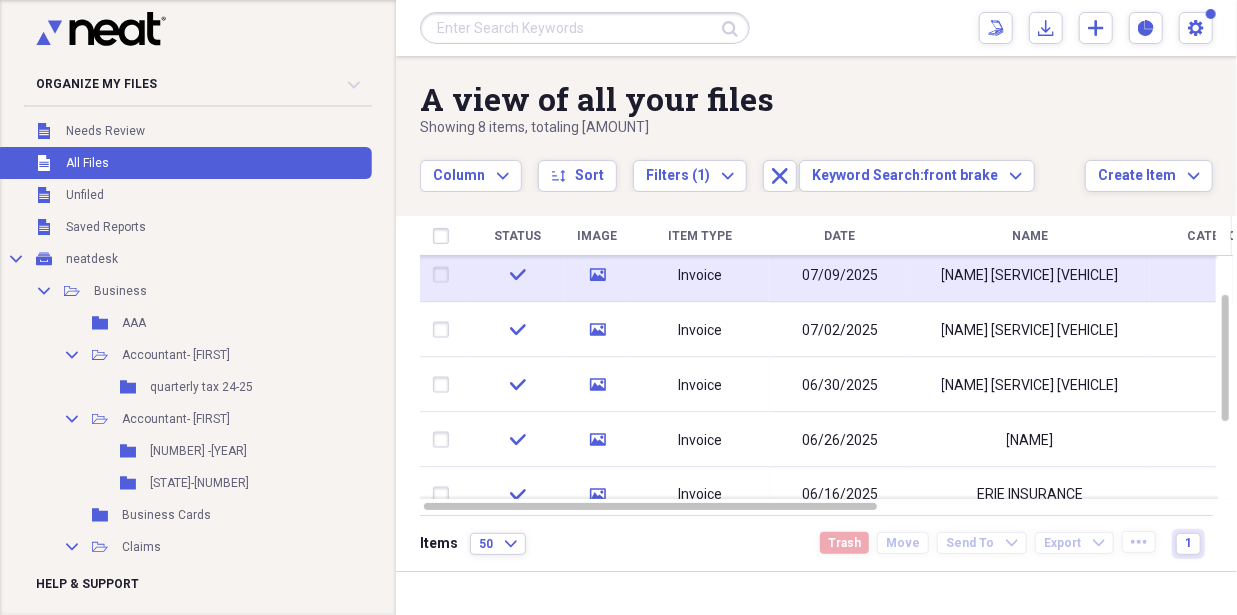 click on "07/09/2025" at bounding box center [840, 275] 